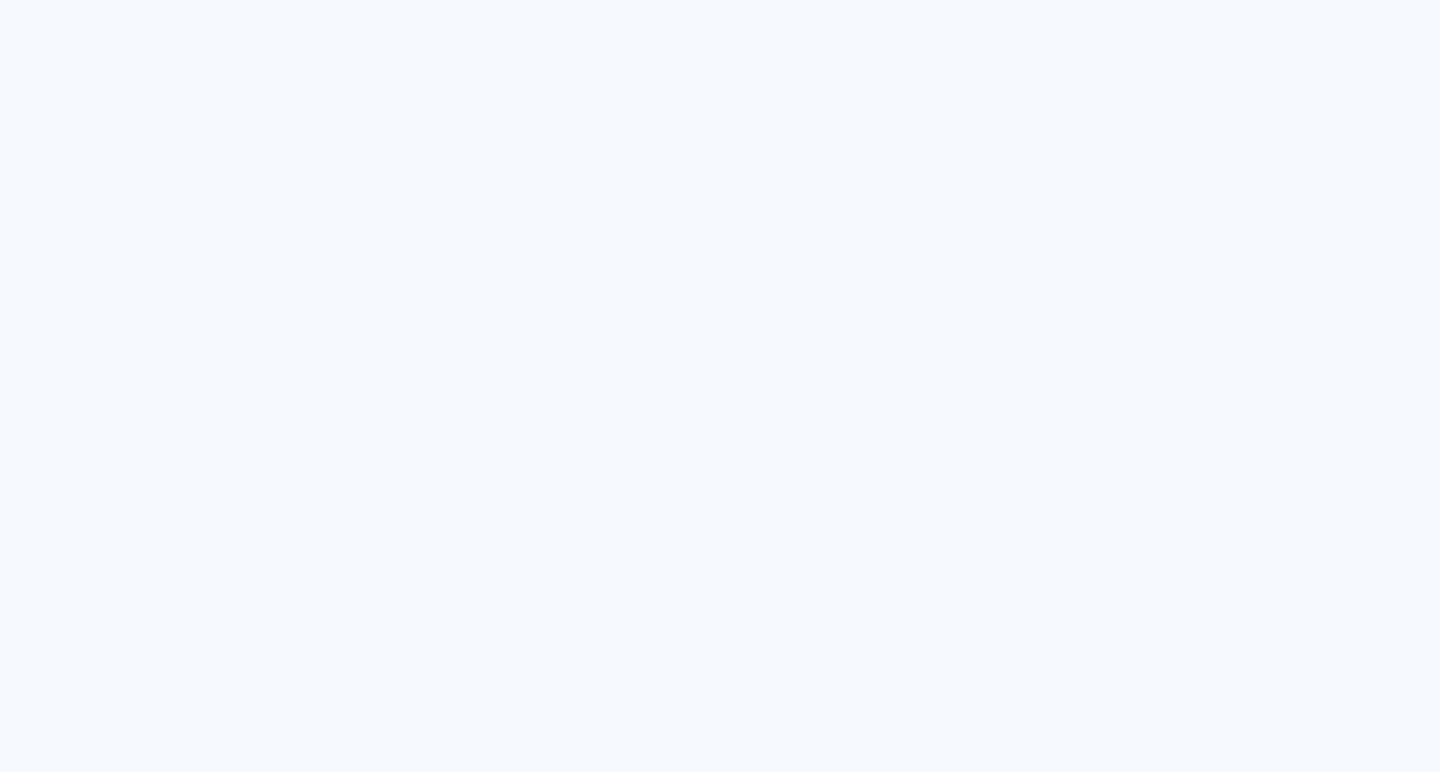 scroll, scrollTop: 0, scrollLeft: 0, axis: both 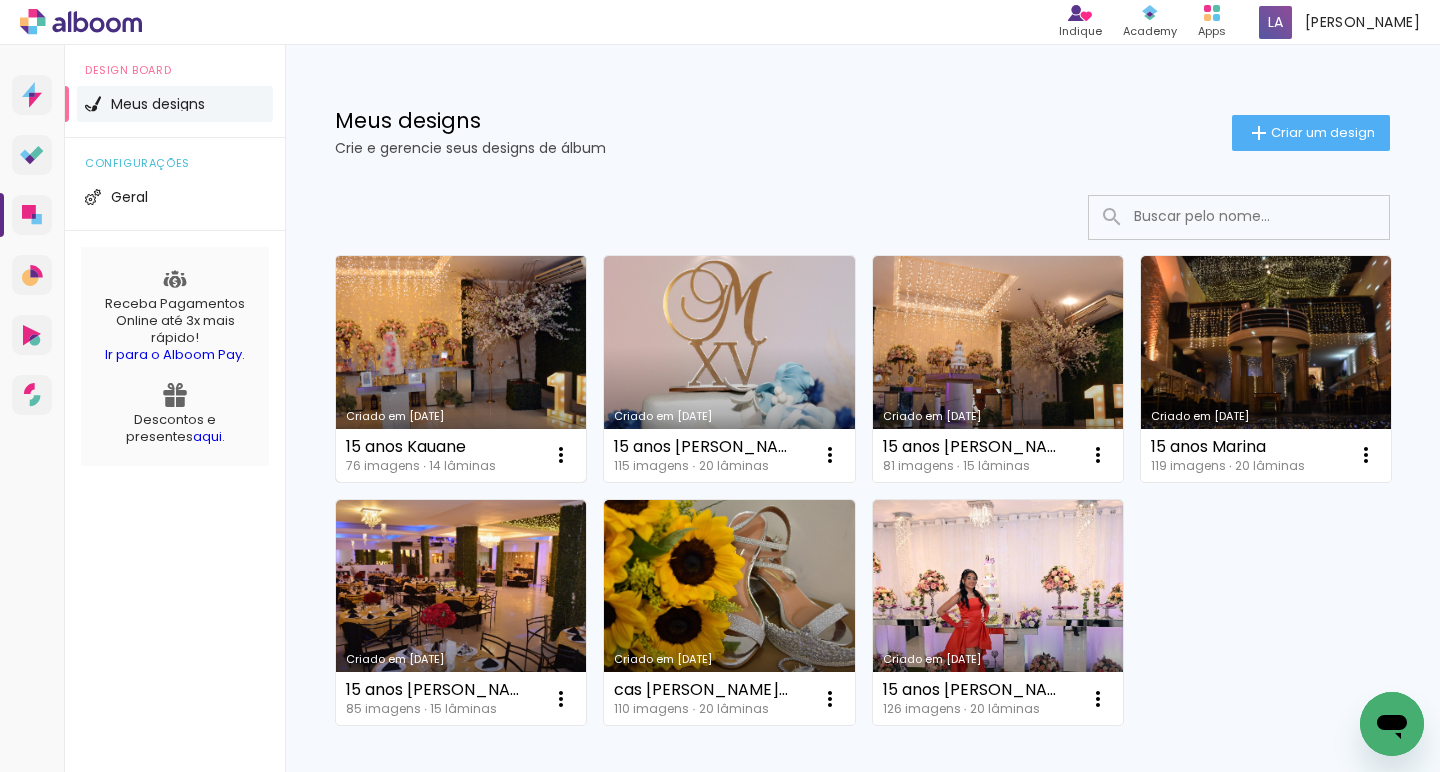 click on "Criado em [DATE]" at bounding box center [461, 369] 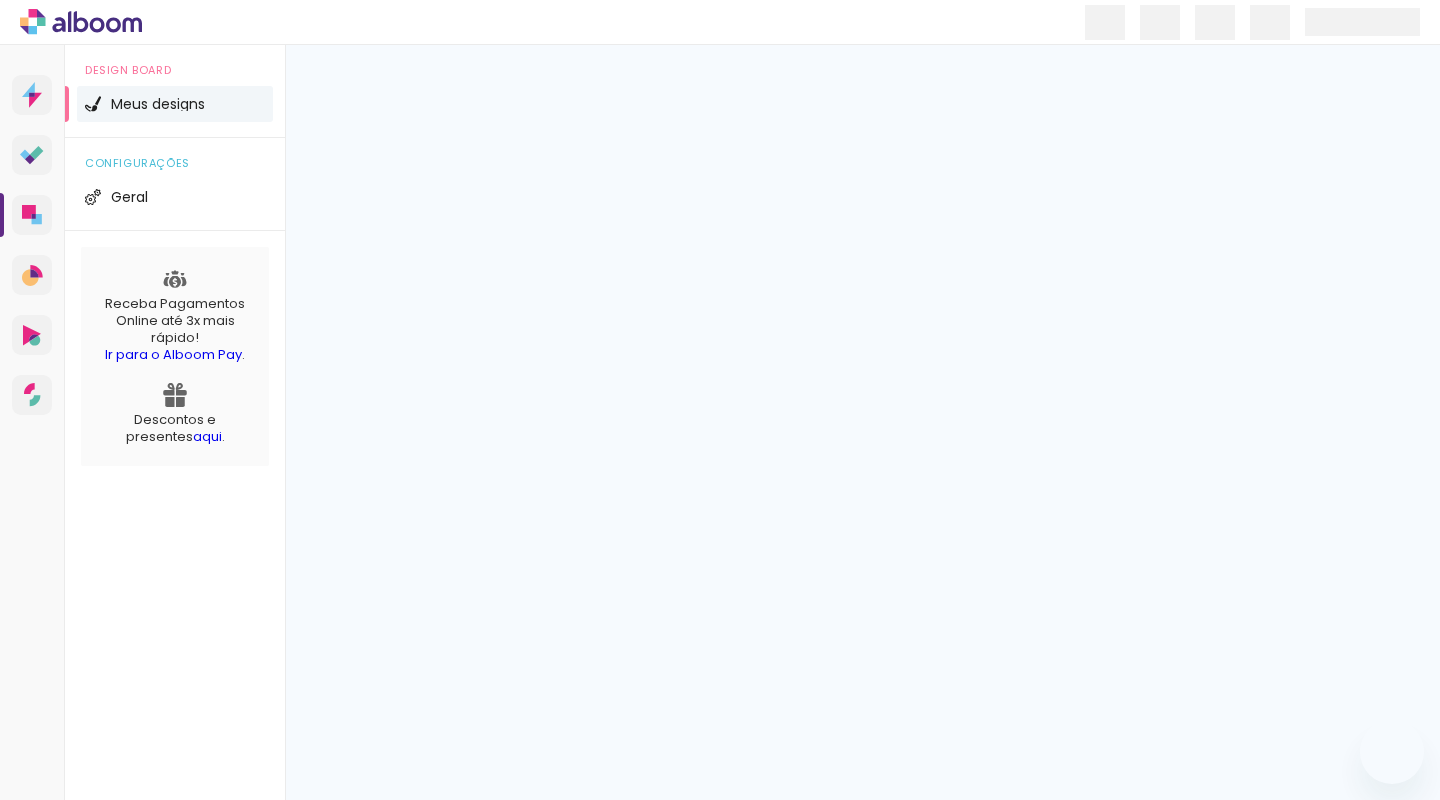 scroll, scrollTop: 0, scrollLeft: 0, axis: both 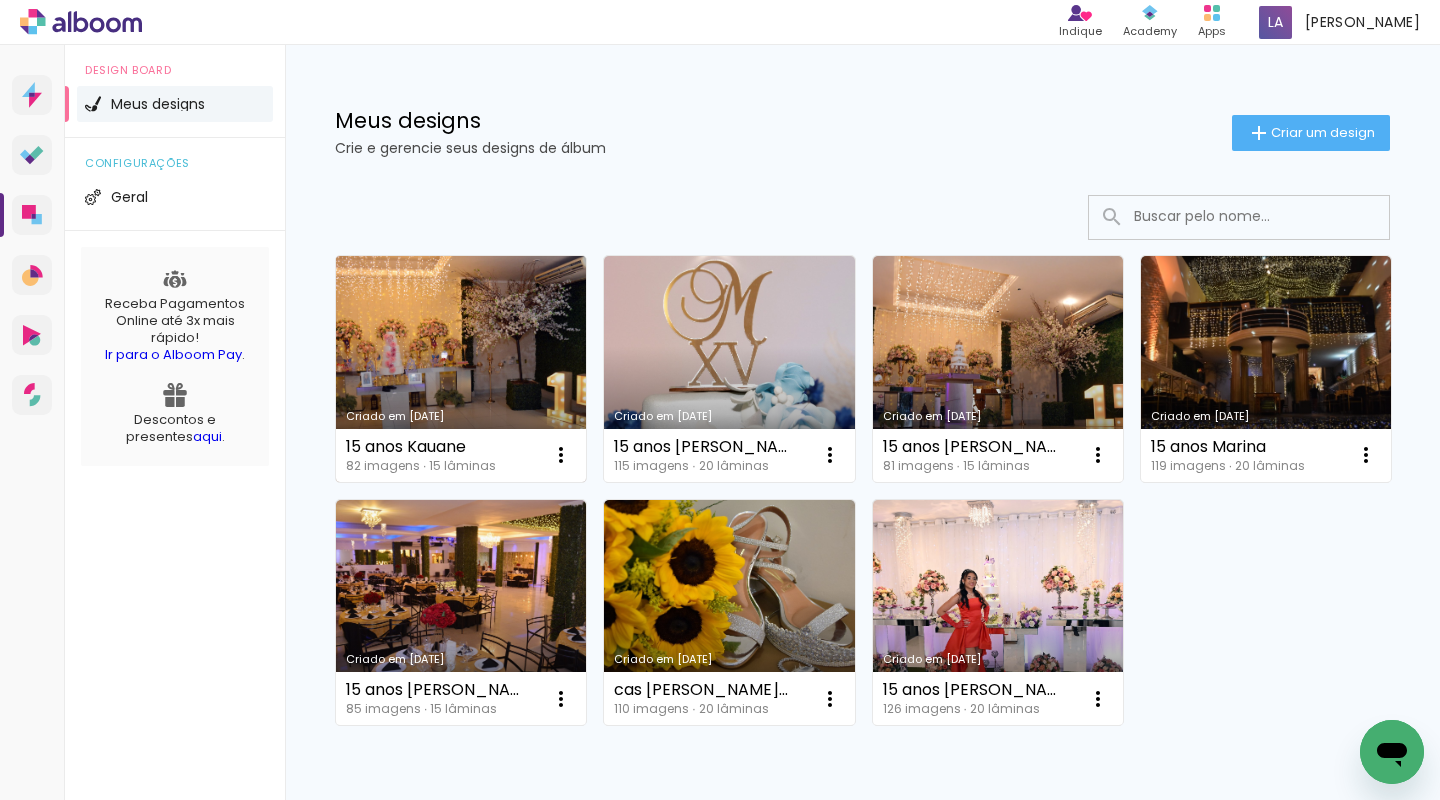 click on "Criado em [DATE]" at bounding box center [461, 369] 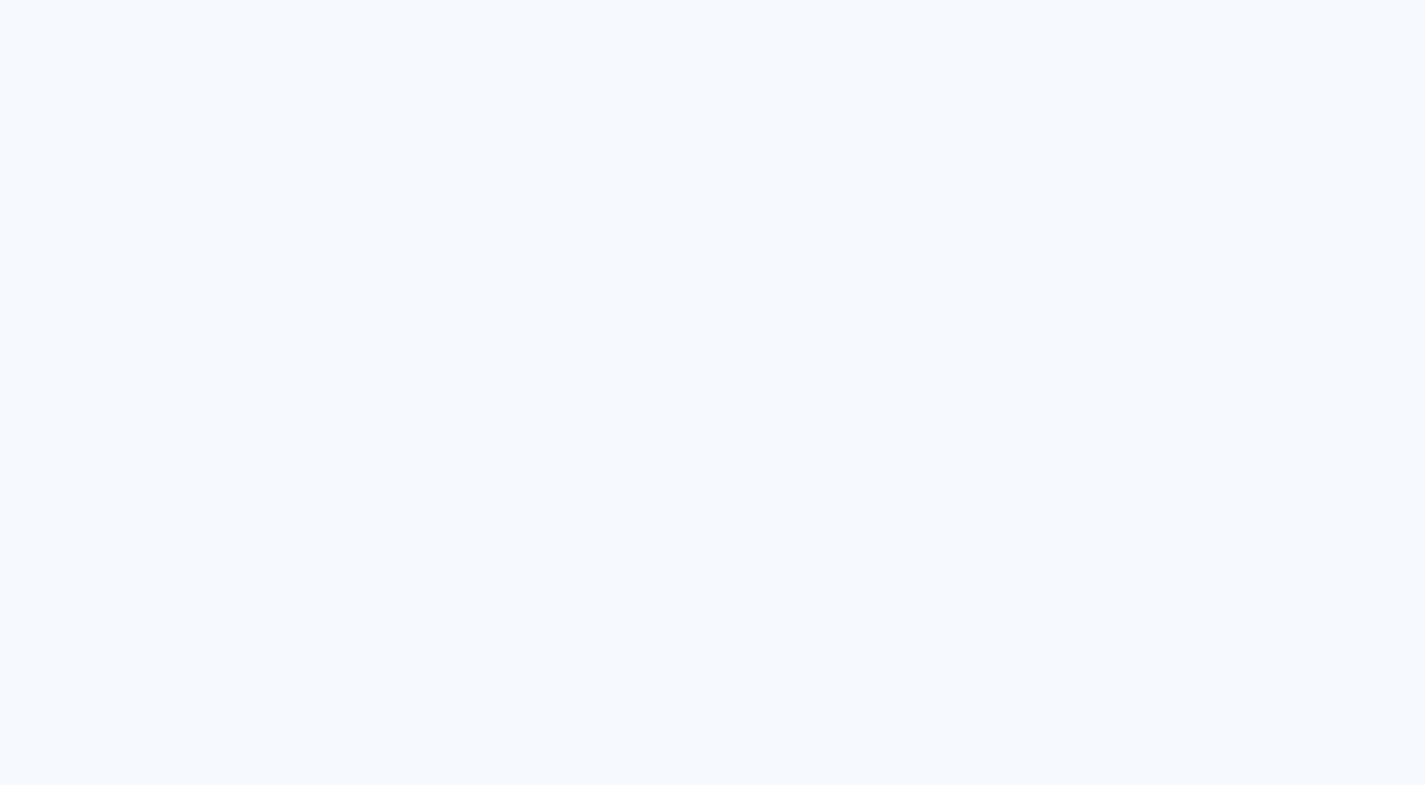 scroll, scrollTop: 0, scrollLeft: 0, axis: both 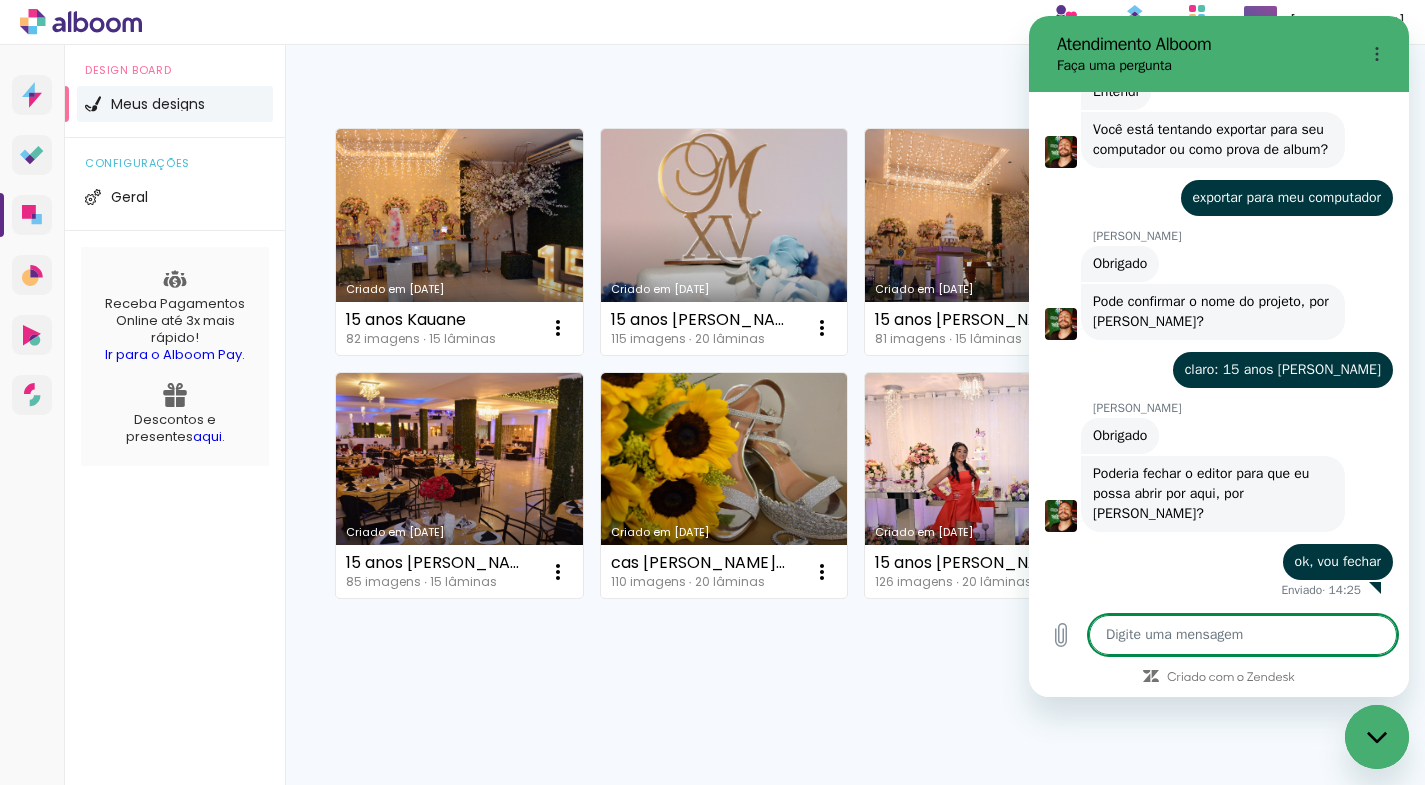 click at bounding box center [1243, 635] 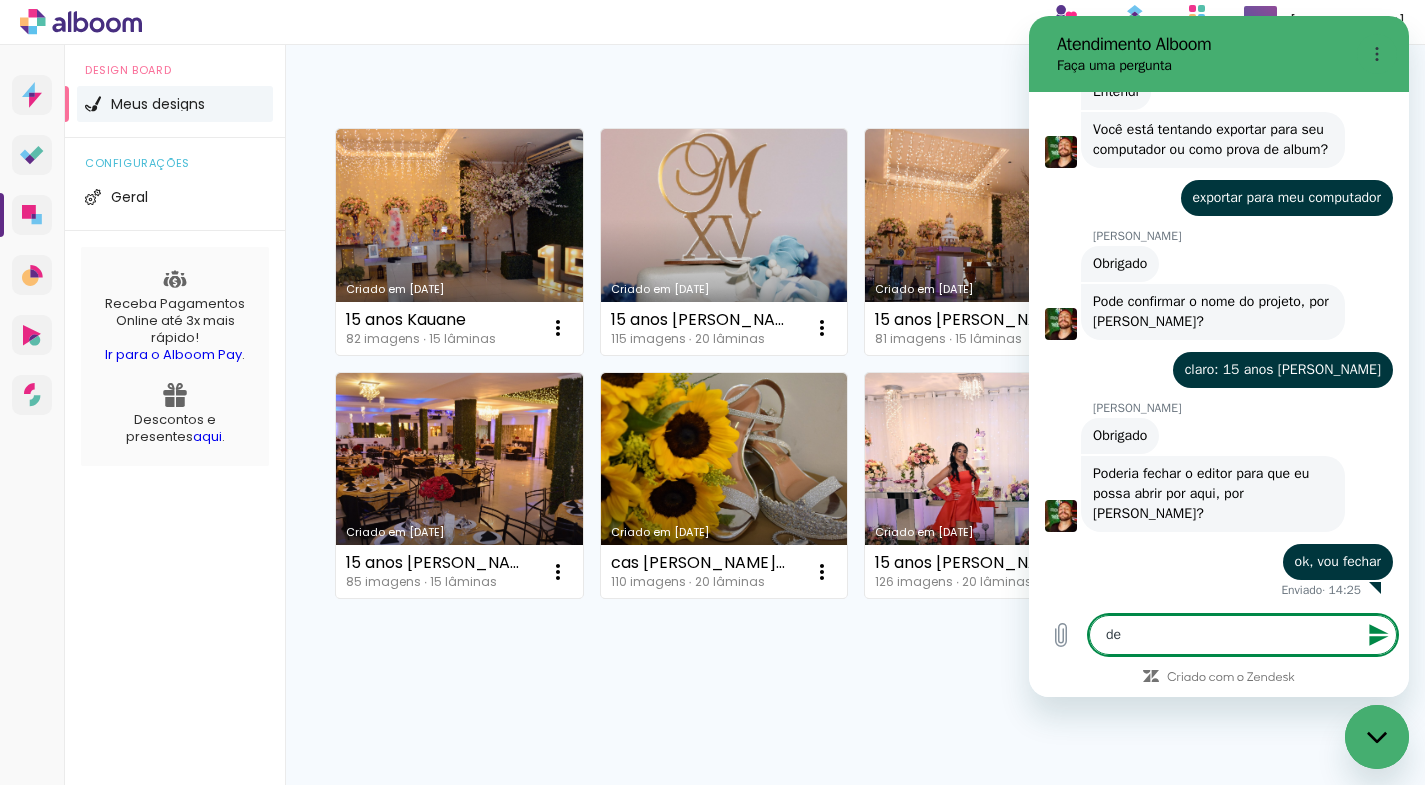 type on "d" 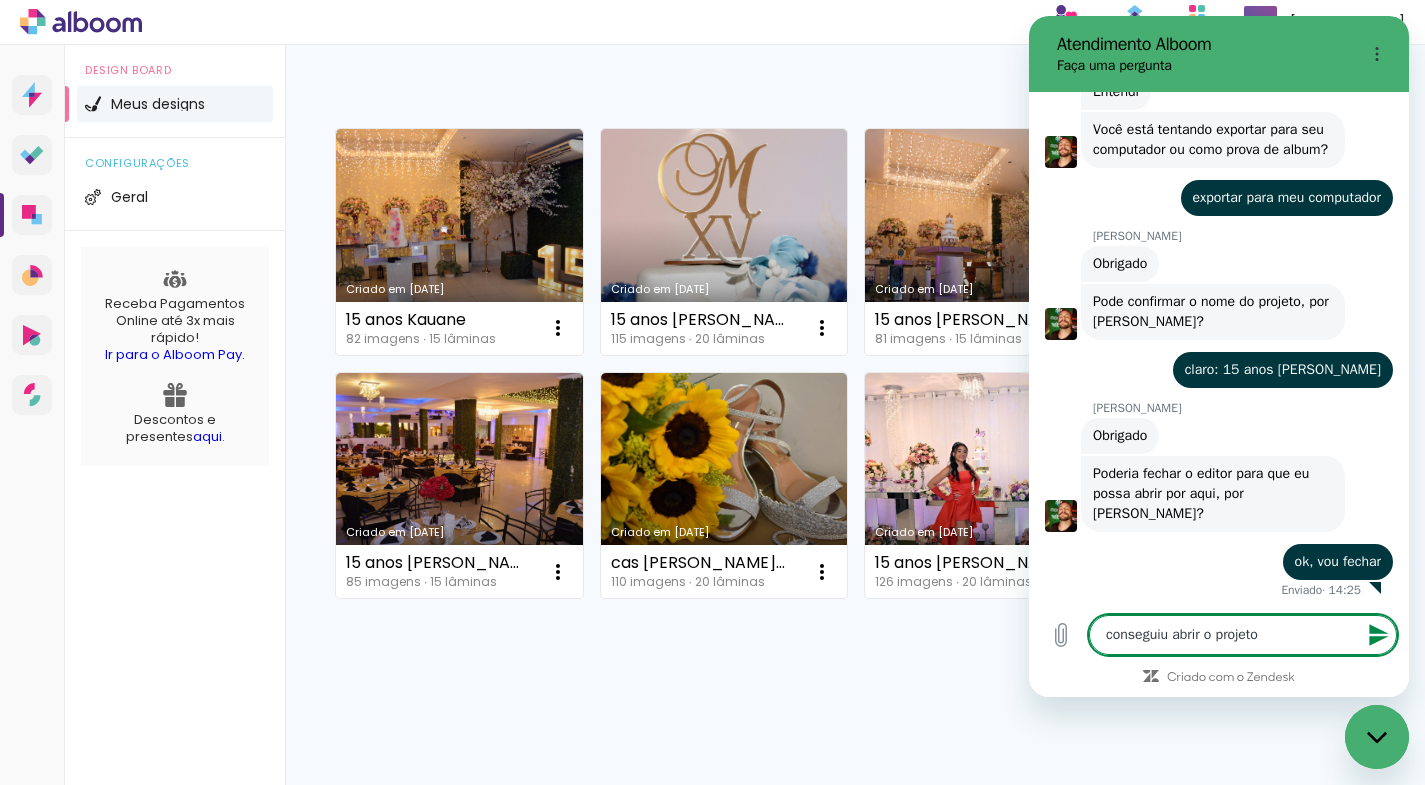 type on "conseguiu abrir o projeto?" 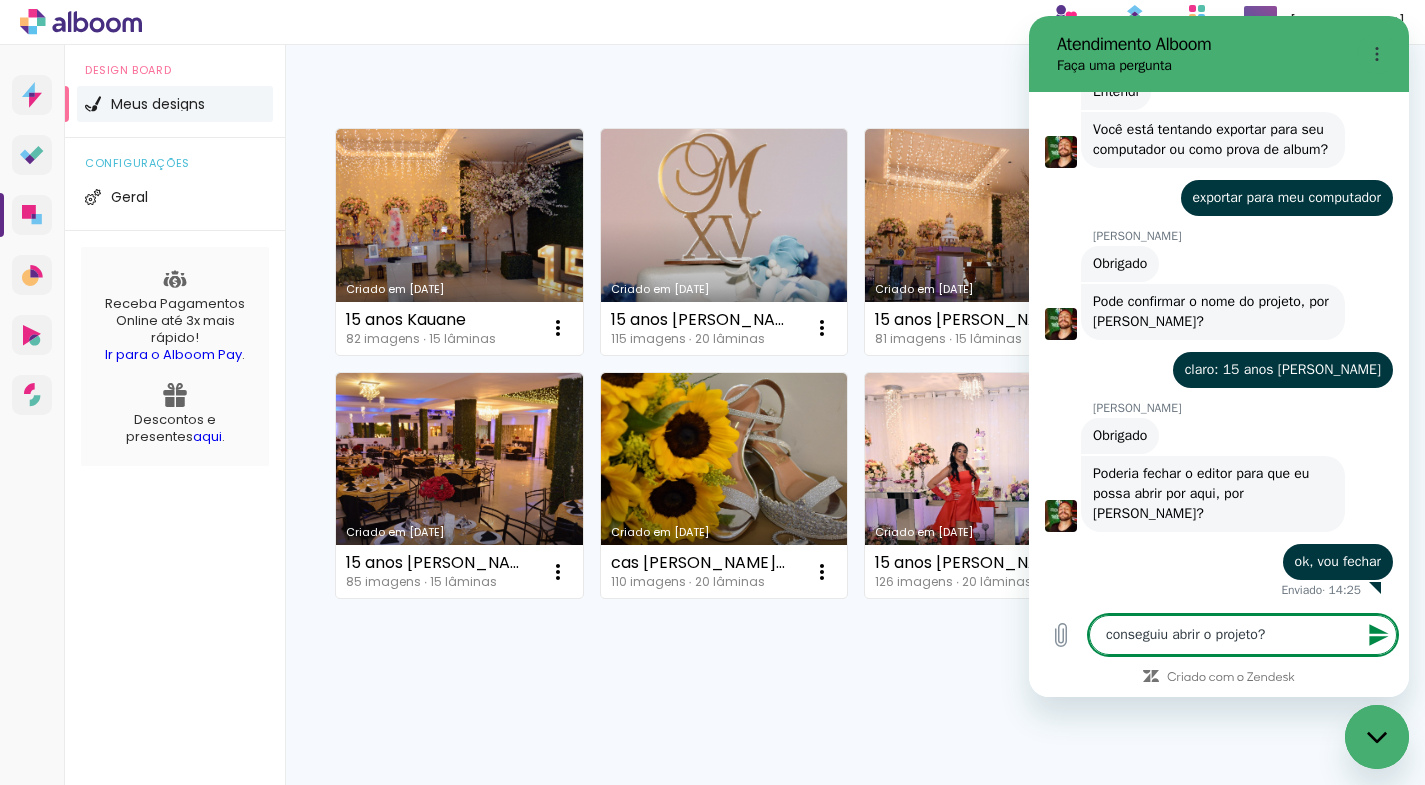 type 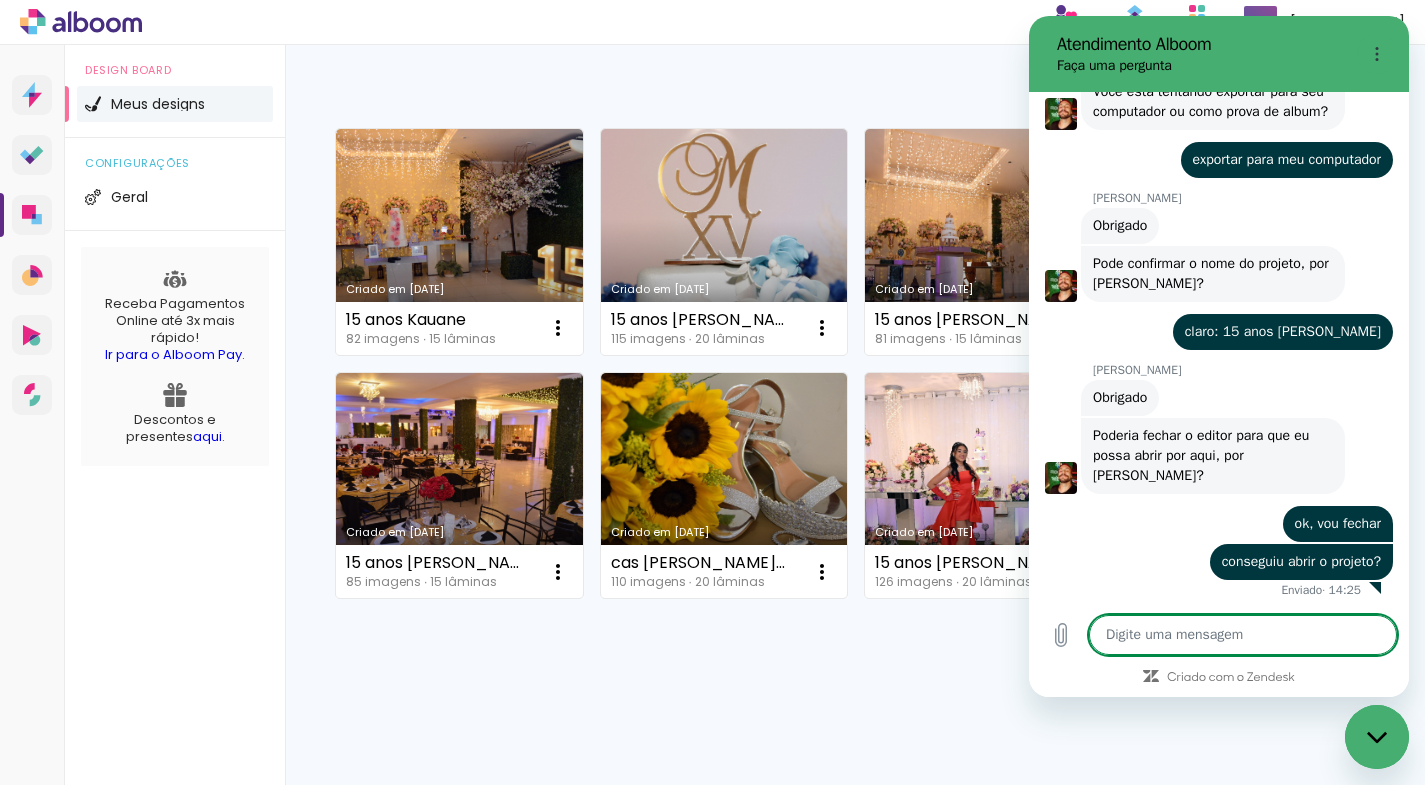 scroll, scrollTop: 1078, scrollLeft: 0, axis: vertical 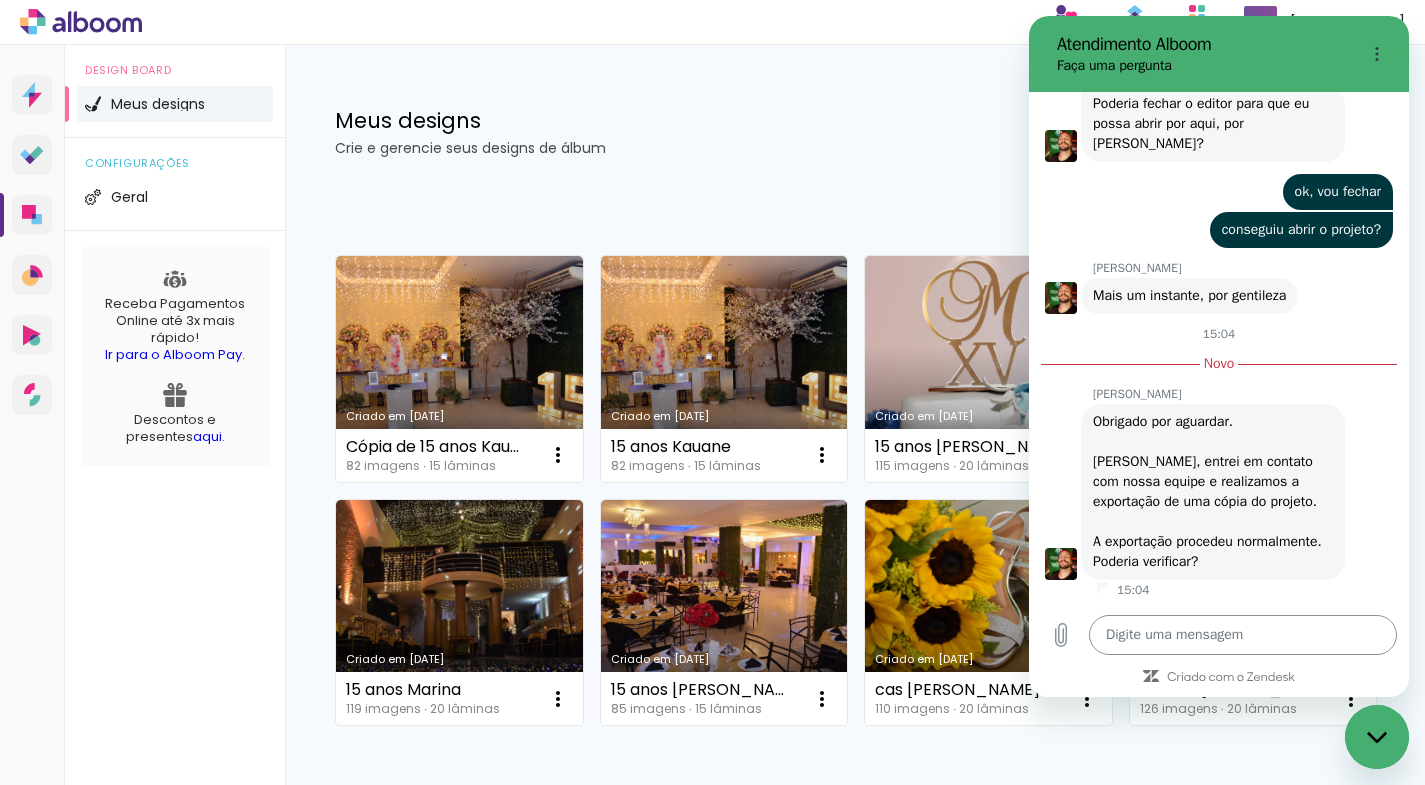 click at bounding box center (1243, 635) 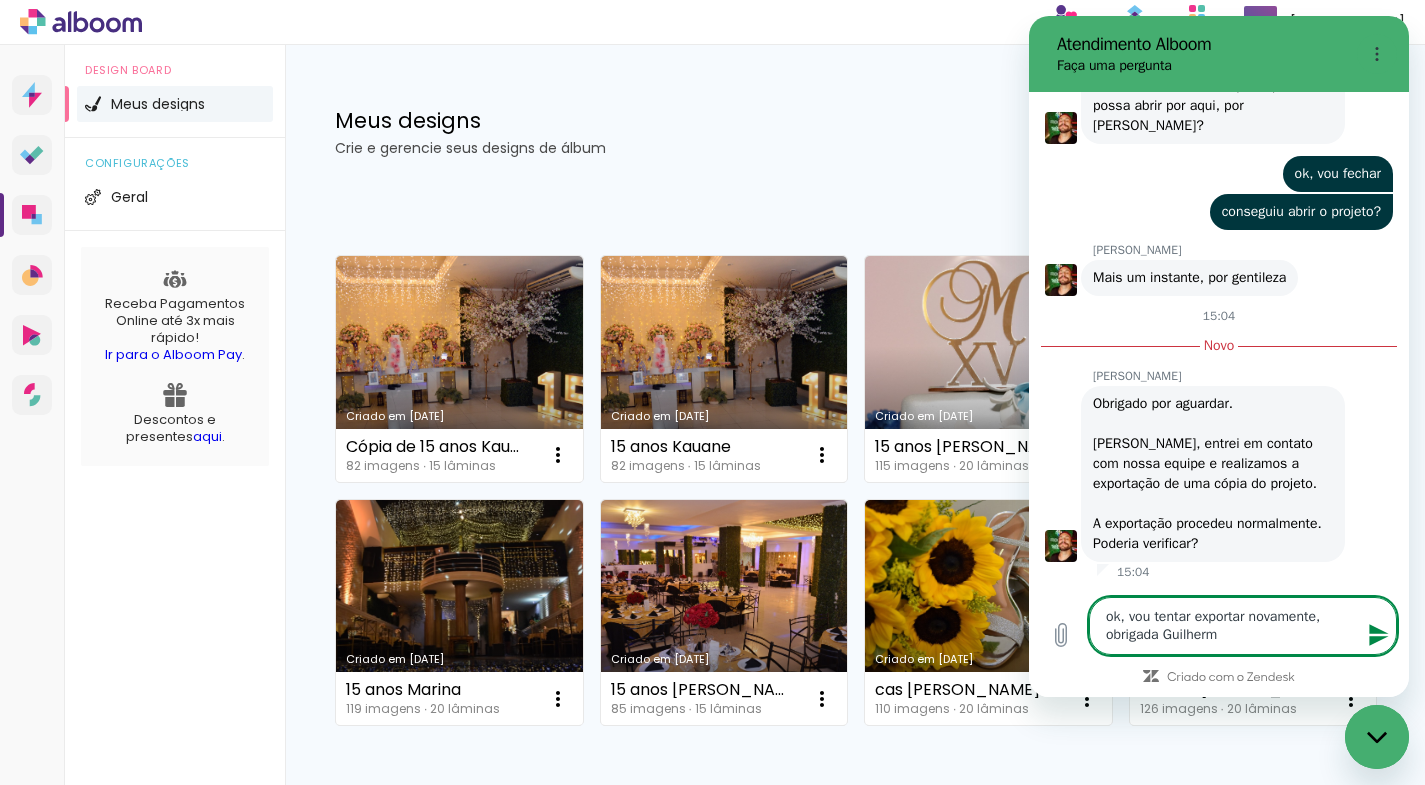 type on "ok, vou tentar exportar novamente, obrigada Guilherme" 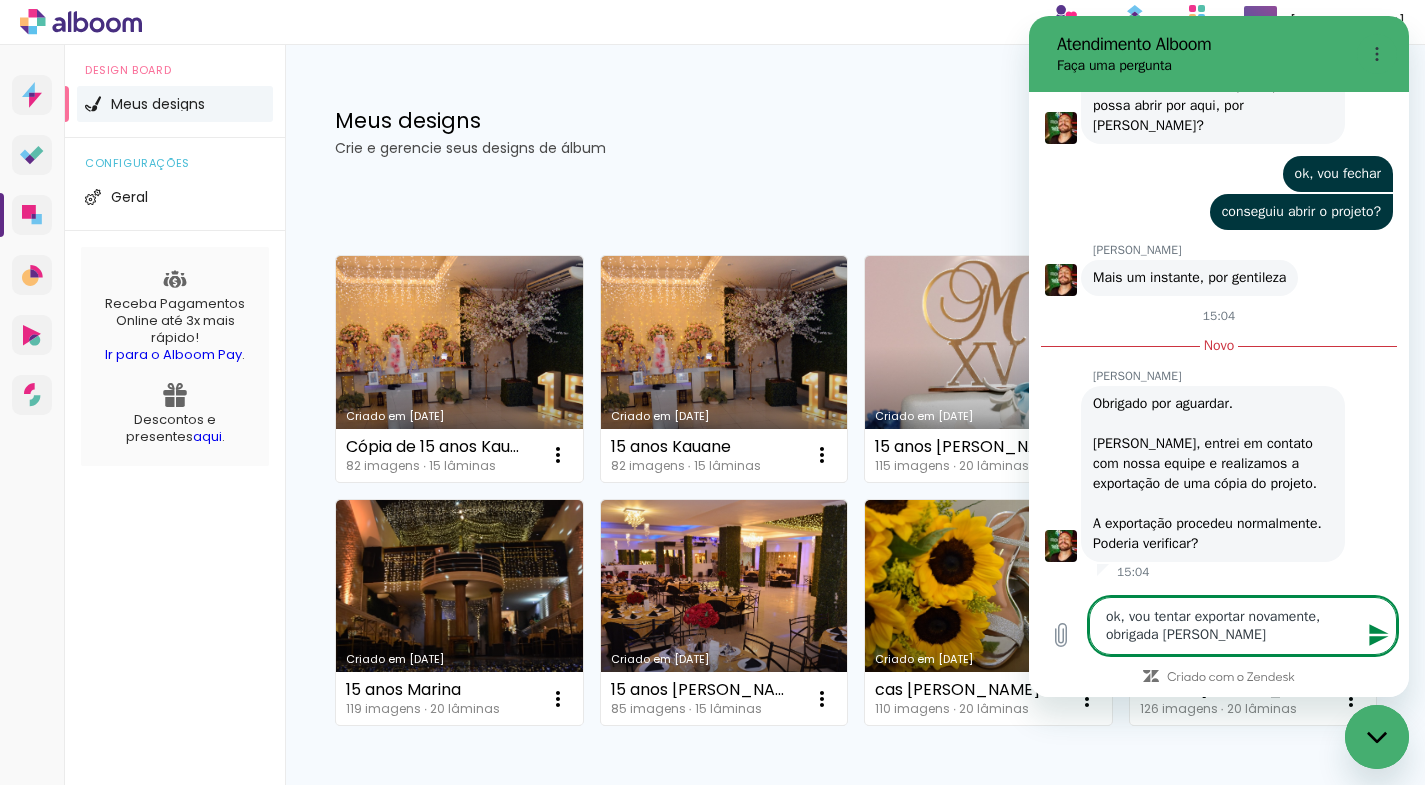 type 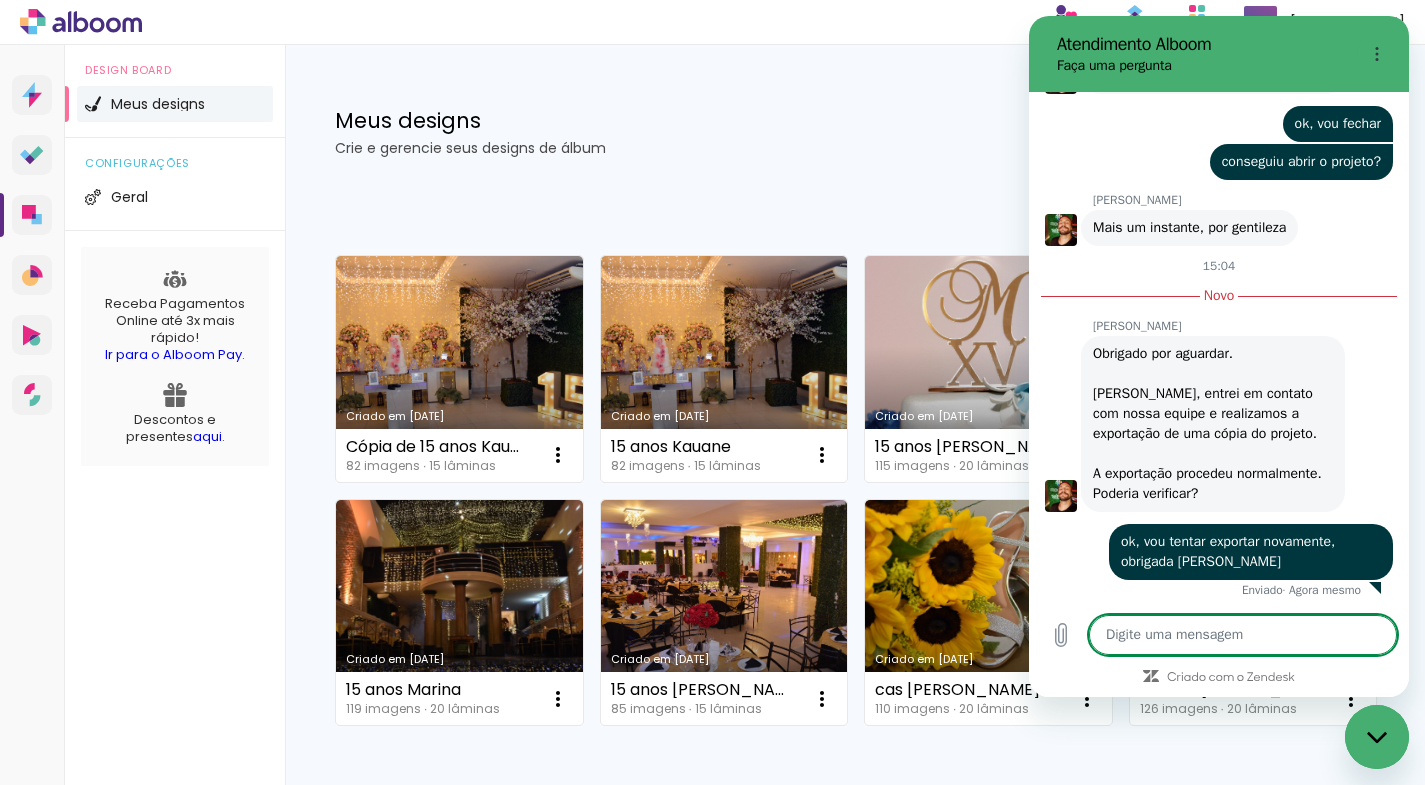 scroll, scrollTop: 1498, scrollLeft: 0, axis: vertical 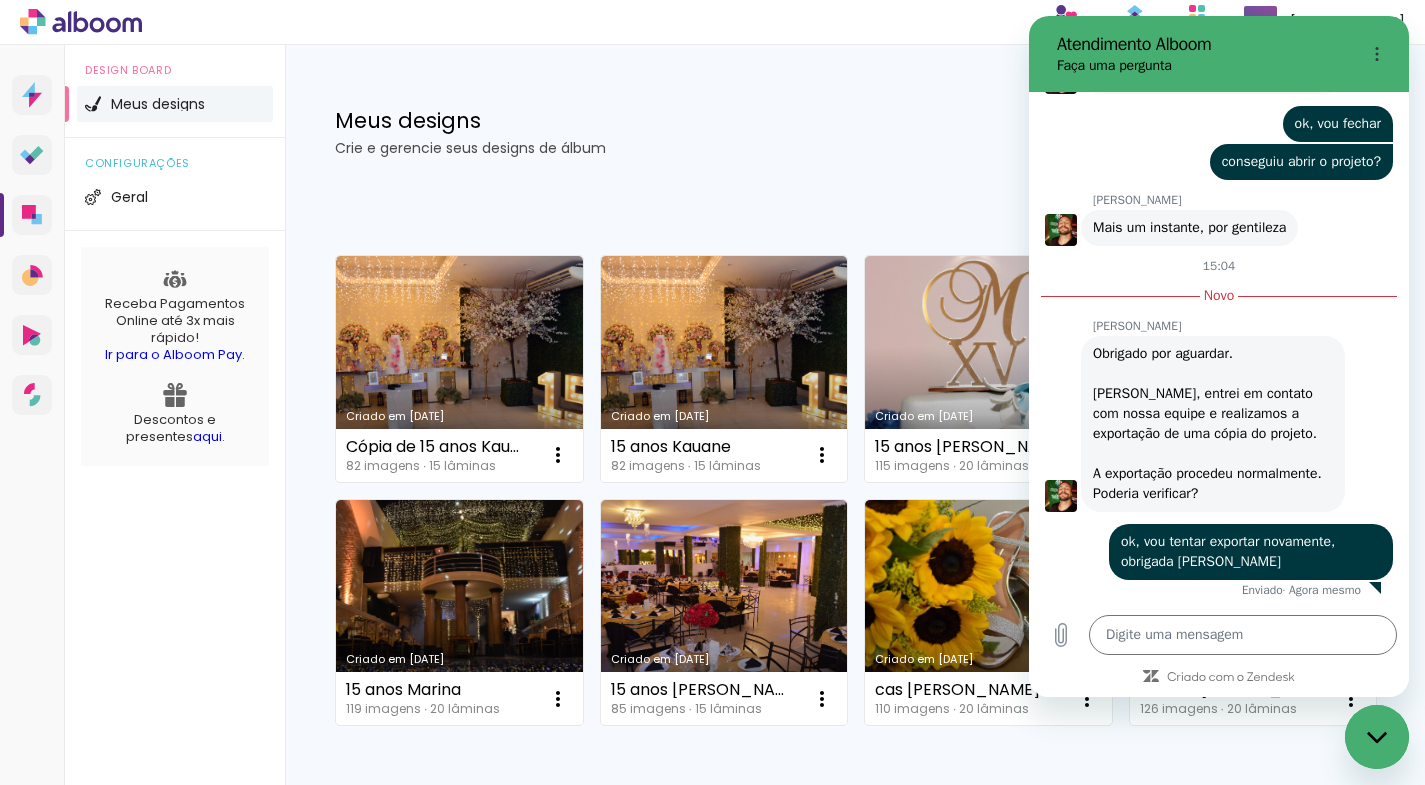 click at bounding box center [1377, 737] 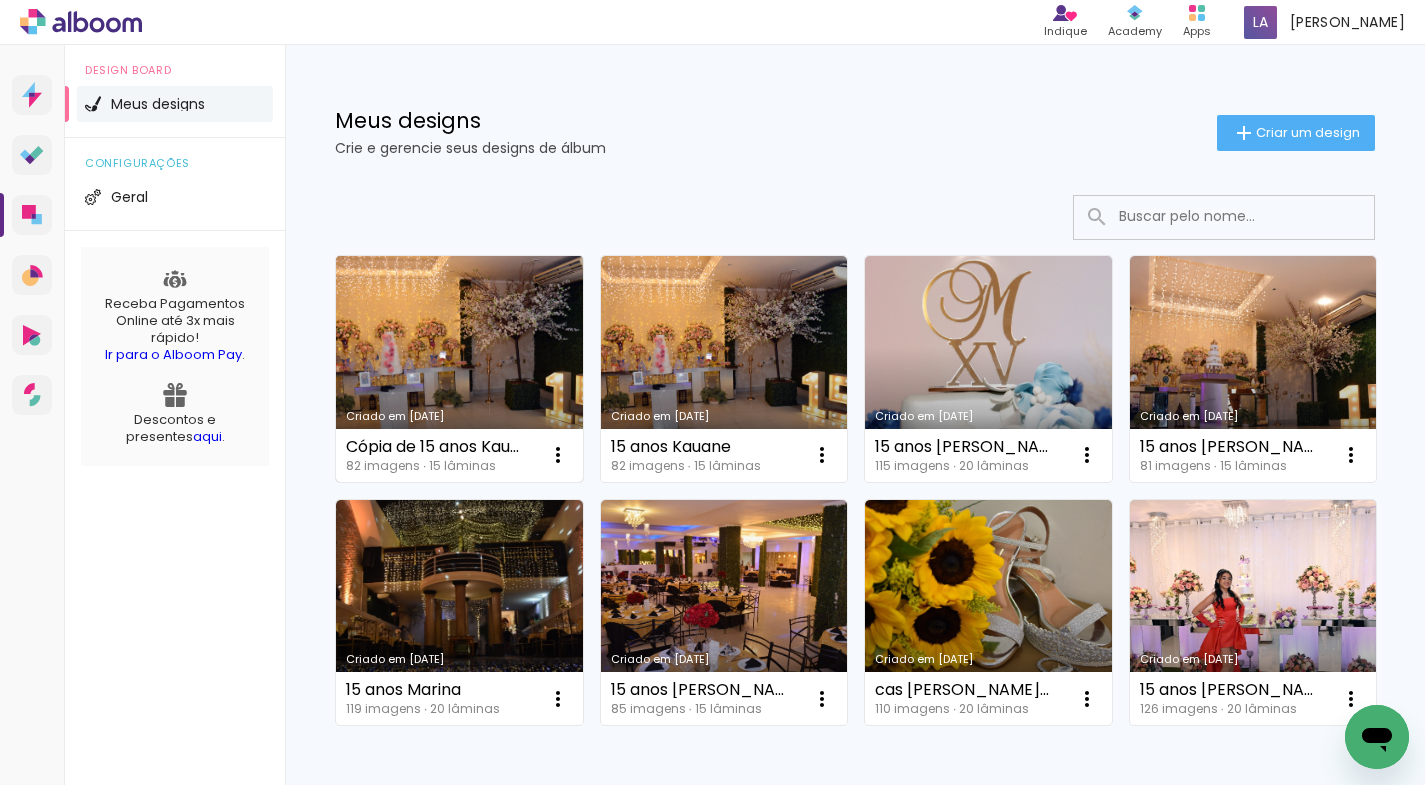 click on "Criado em [DATE]" at bounding box center [459, 369] 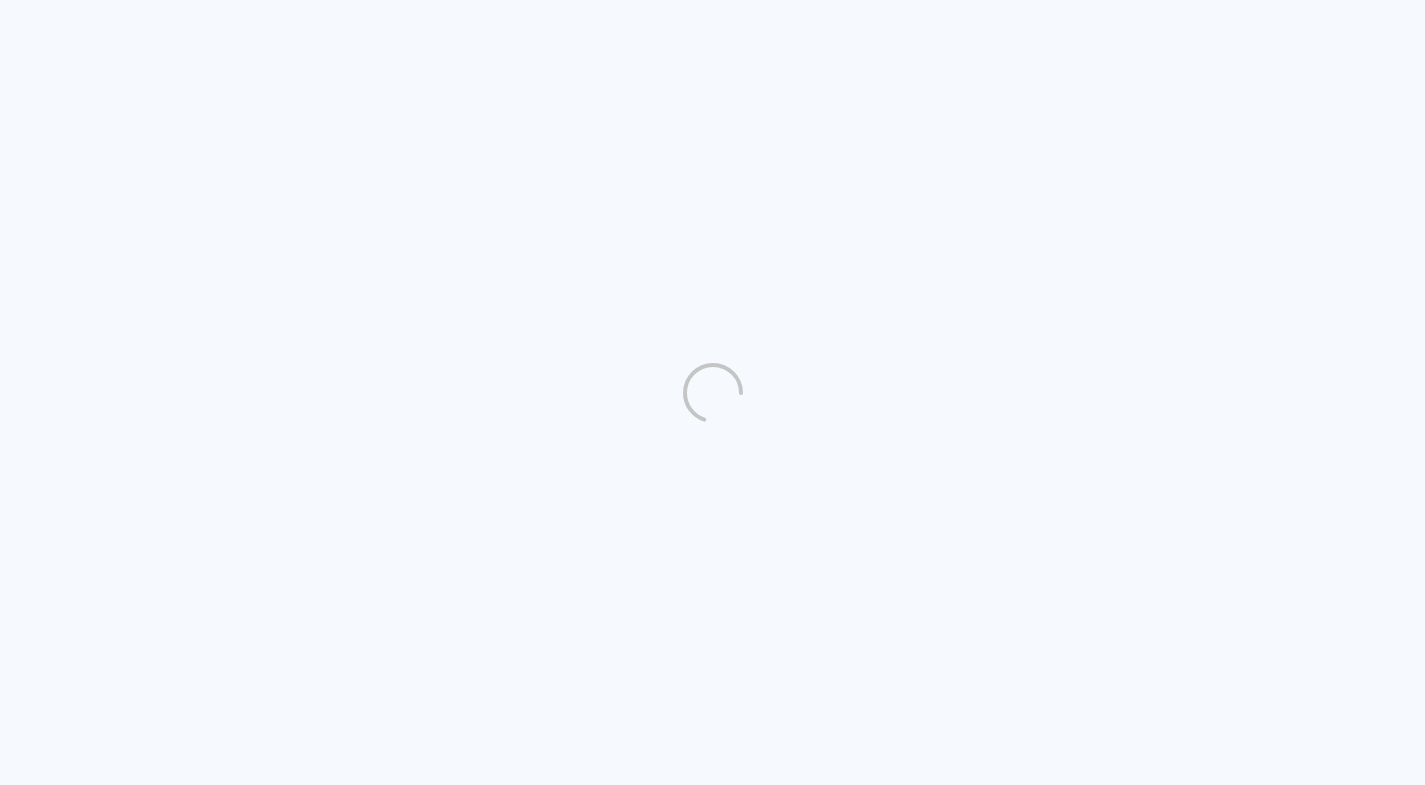 scroll, scrollTop: 0, scrollLeft: 0, axis: both 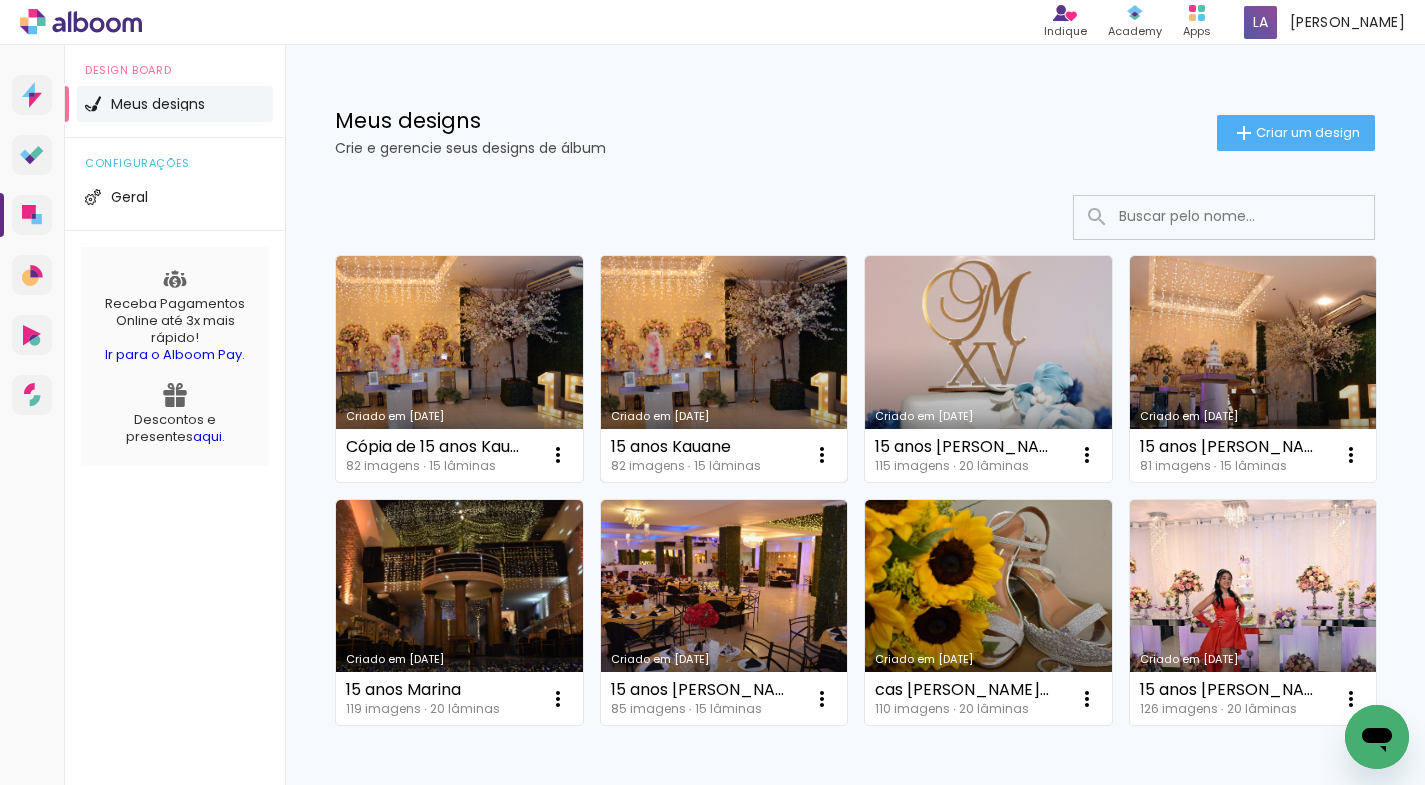 click on "Criado em [DATE]" at bounding box center [724, 369] 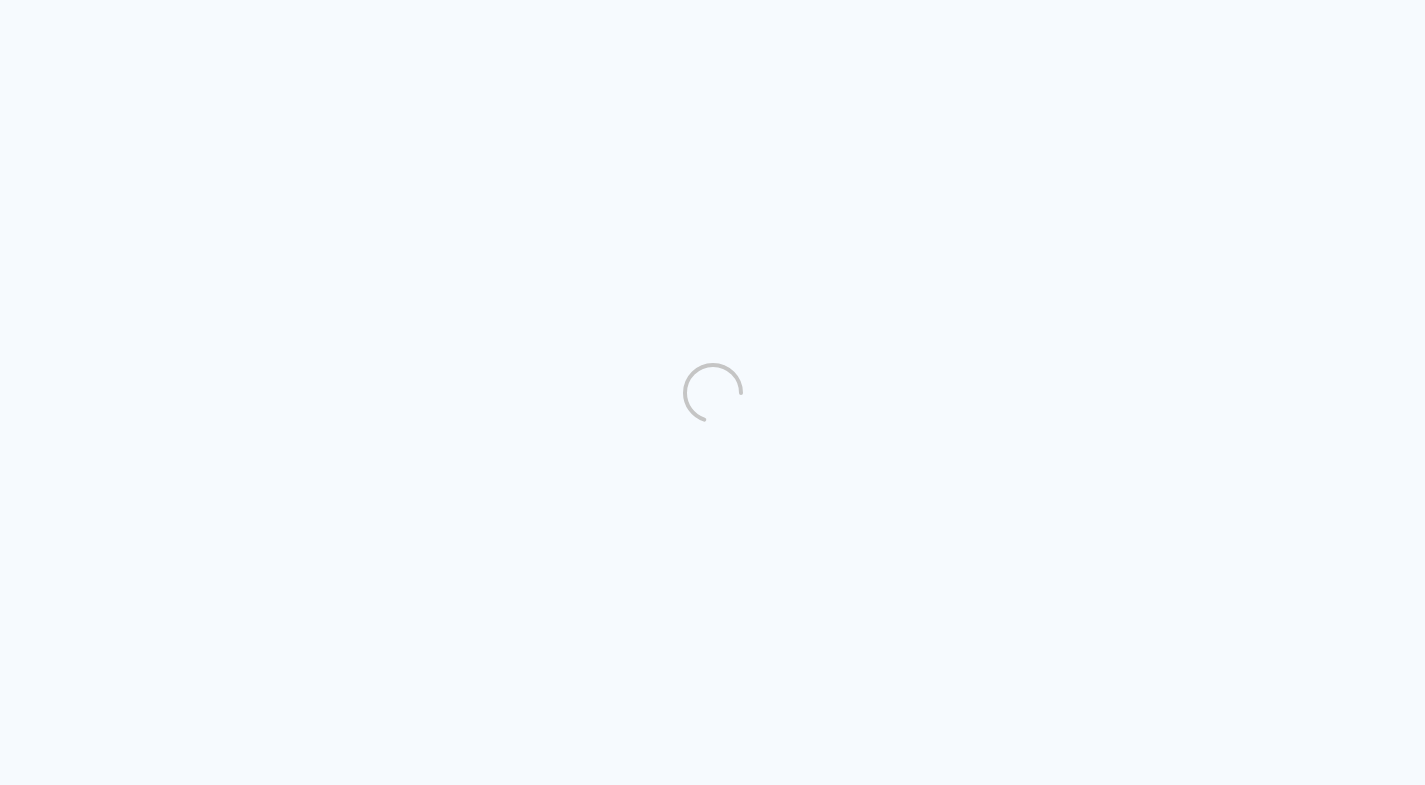 scroll, scrollTop: 0, scrollLeft: 0, axis: both 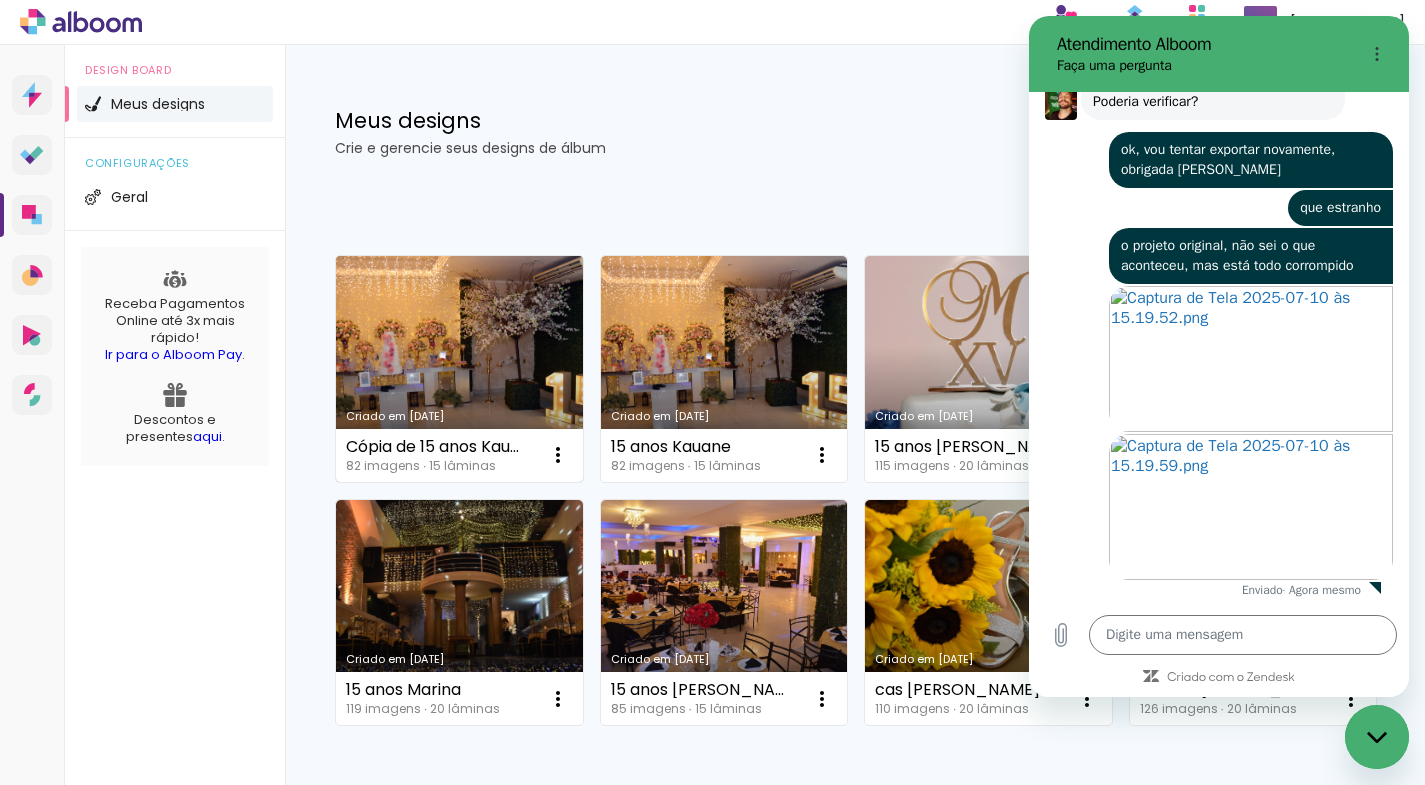 click on "Criado em [DATE]" at bounding box center [459, 369] 